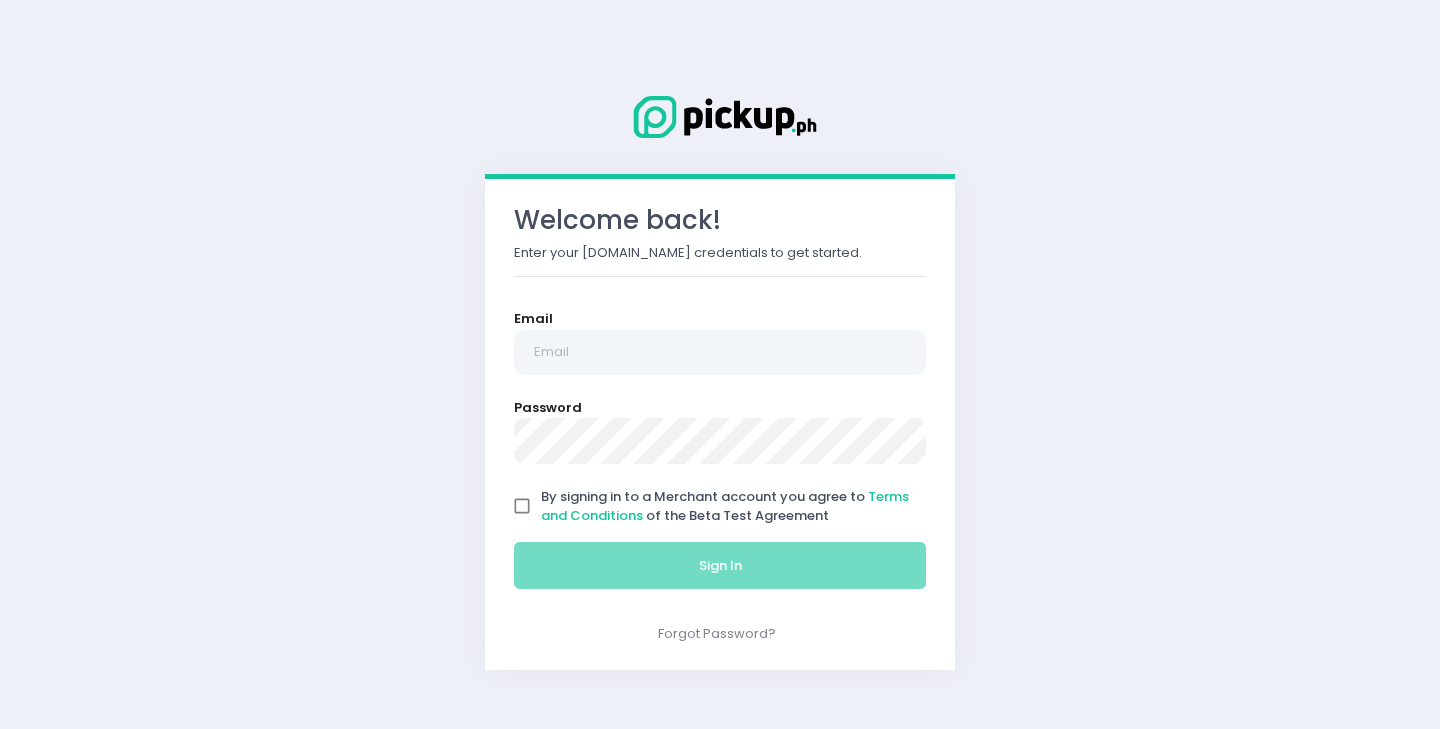 scroll, scrollTop: 0, scrollLeft: 0, axis: both 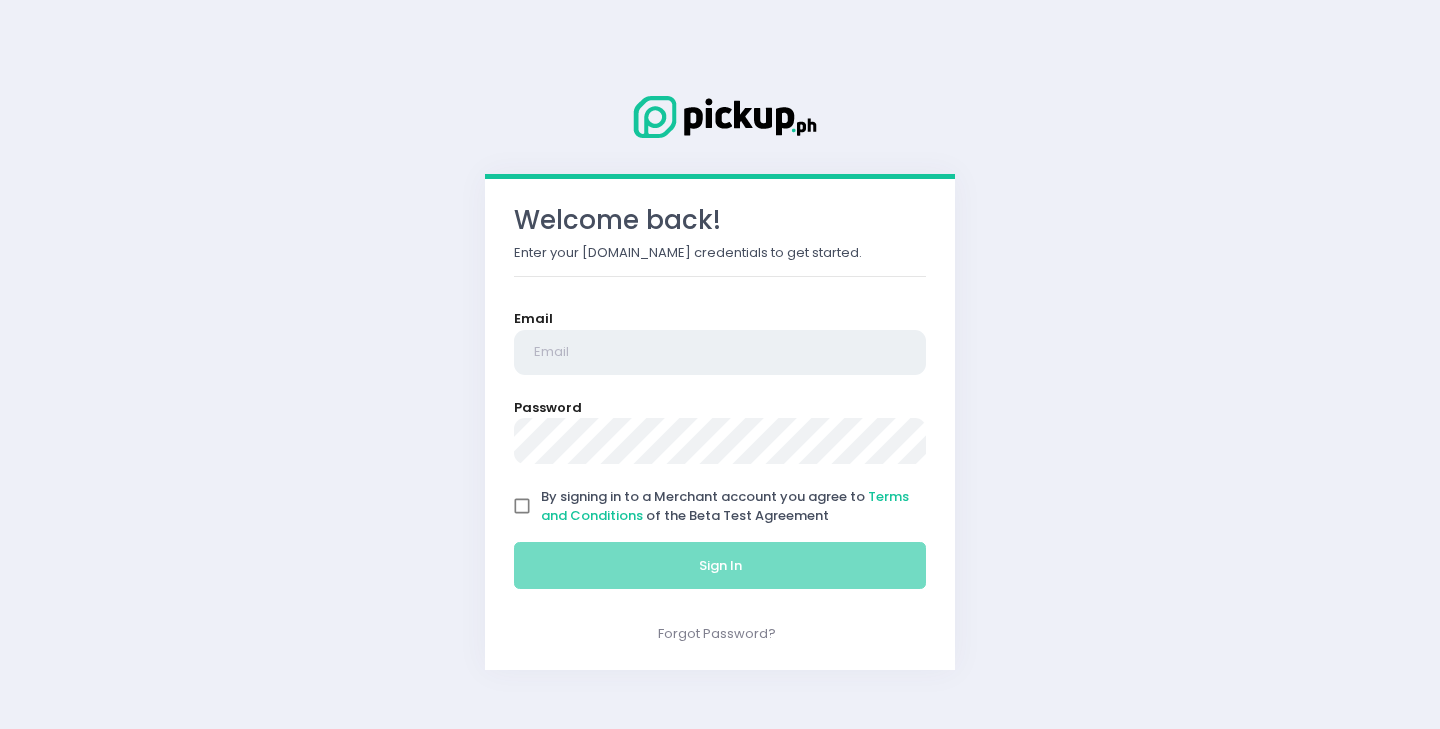 type on "[EMAIL_ADDRESS][DOMAIN_NAME]" 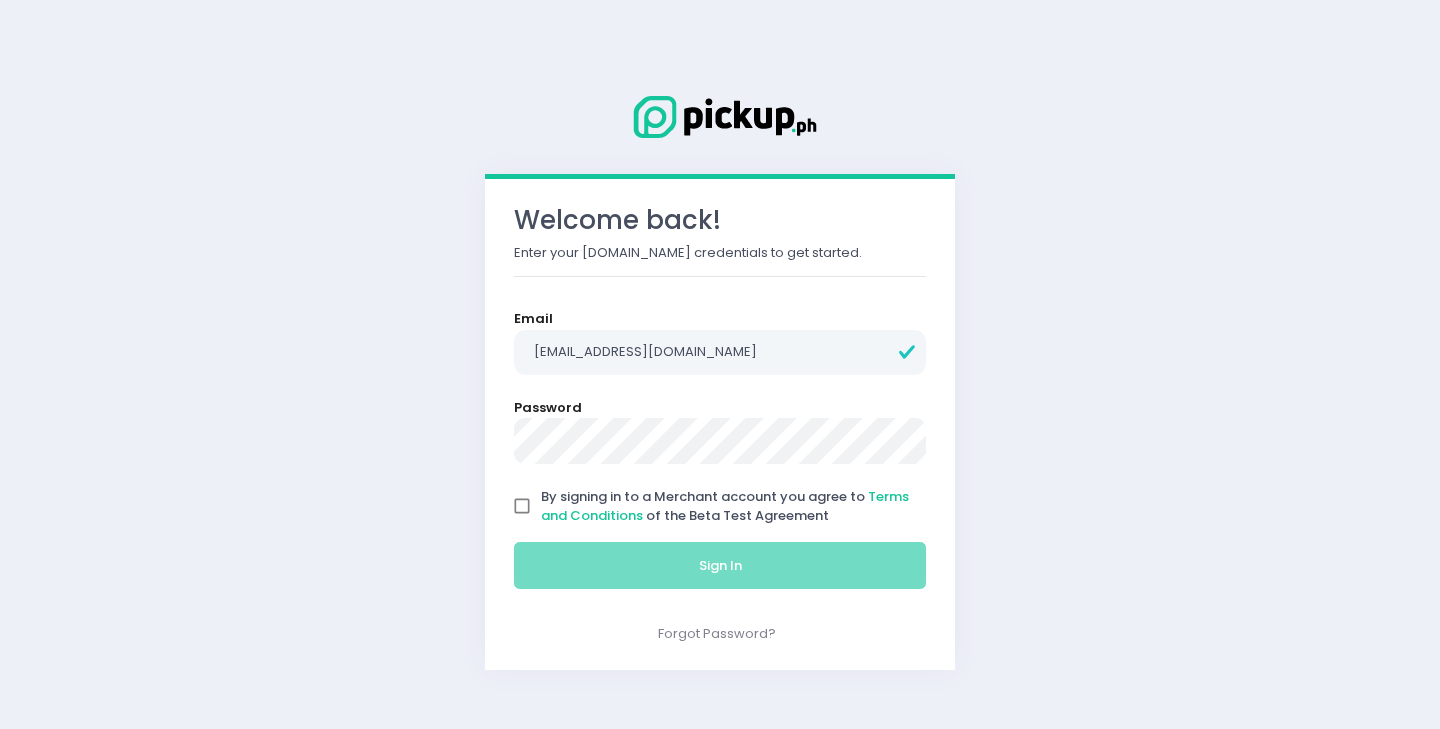 click on "By signing in to a Merchant account you agree to   Terms and Conditions   of the Beta Test Agreement" at bounding box center (522, 506) 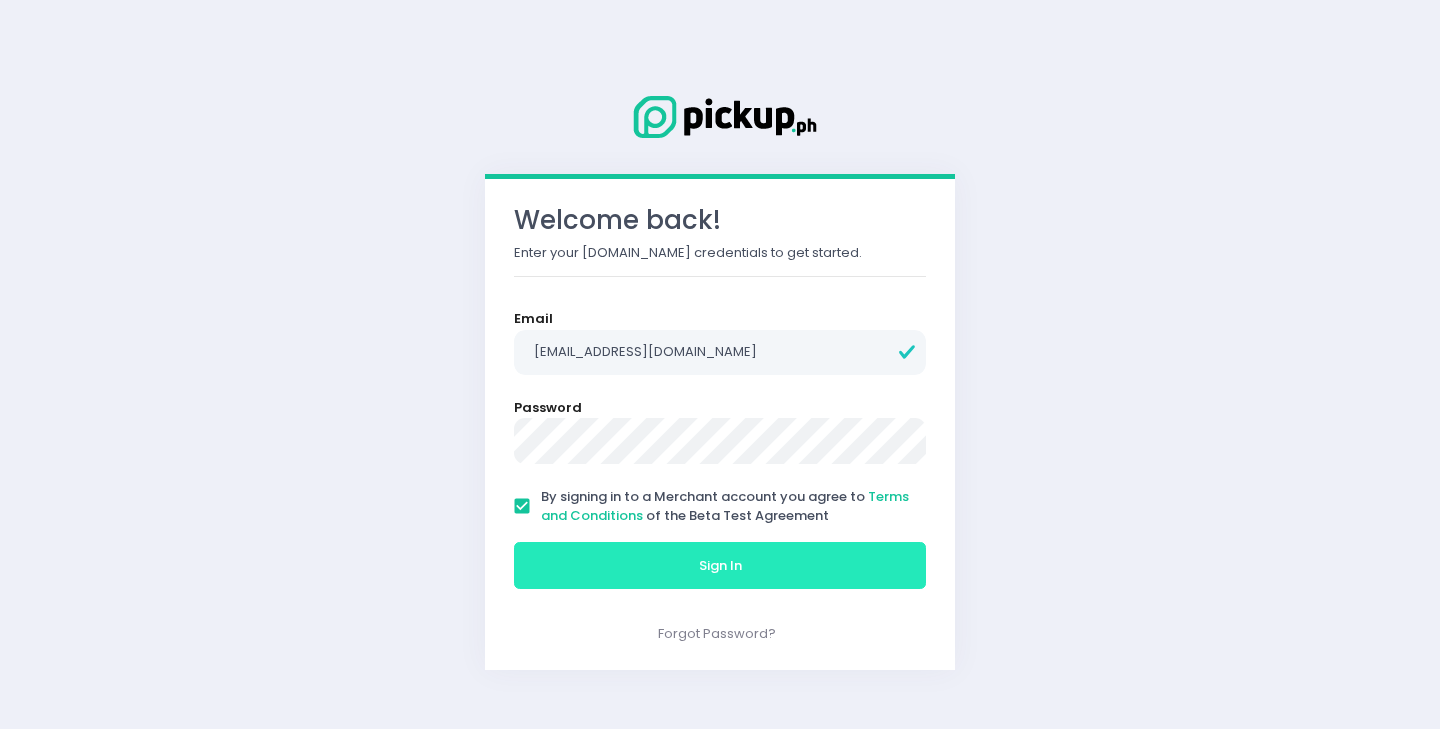 click on "Sign In" at bounding box center [720, 566] 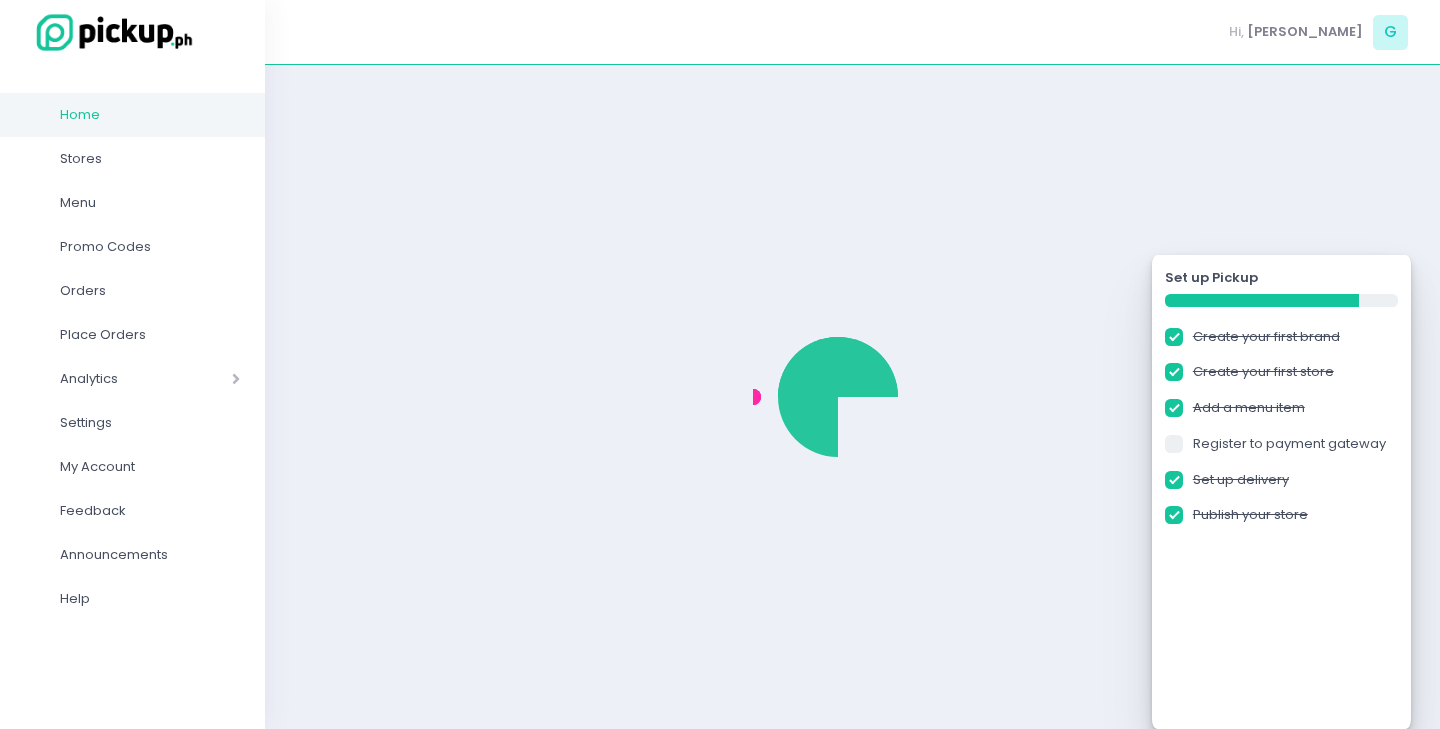 checkbox on "true" 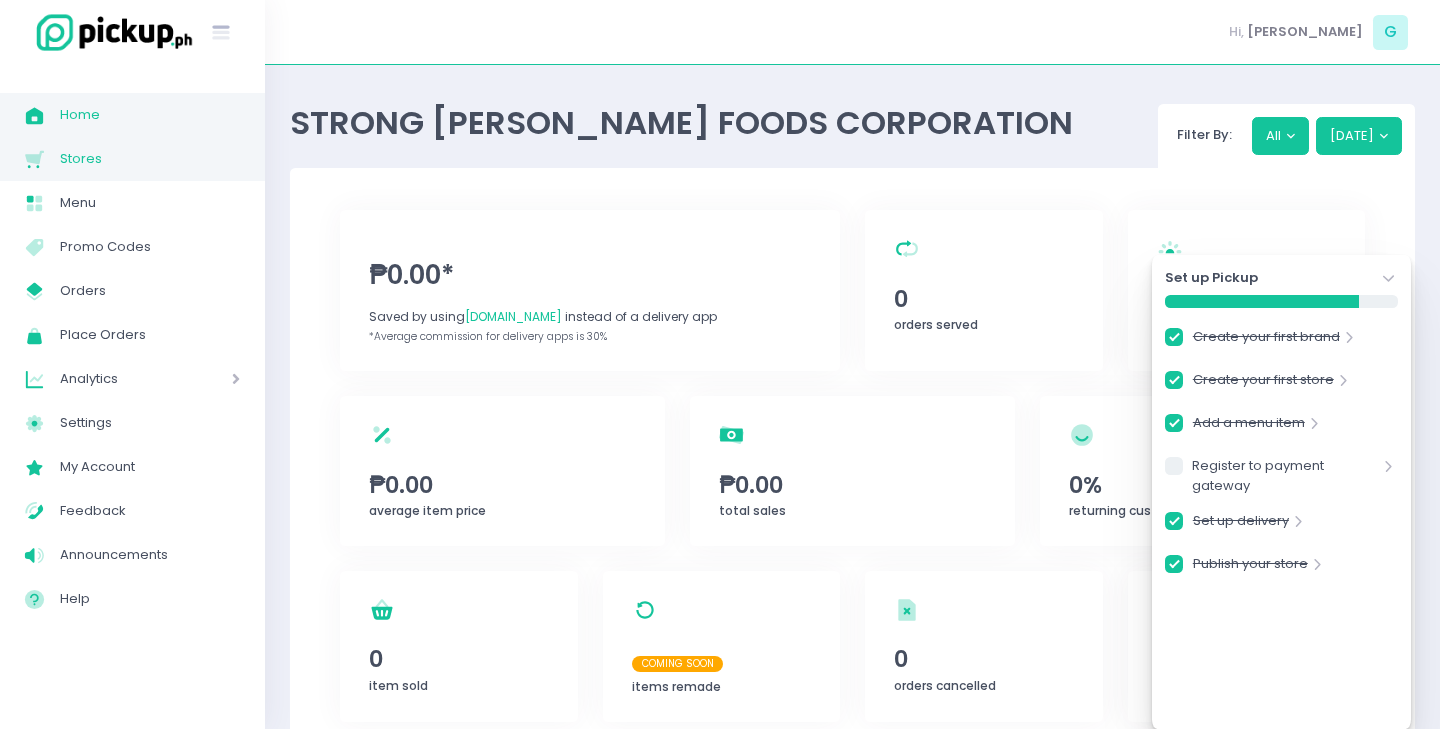 click on "Stores" at bounding box center [150, 159] 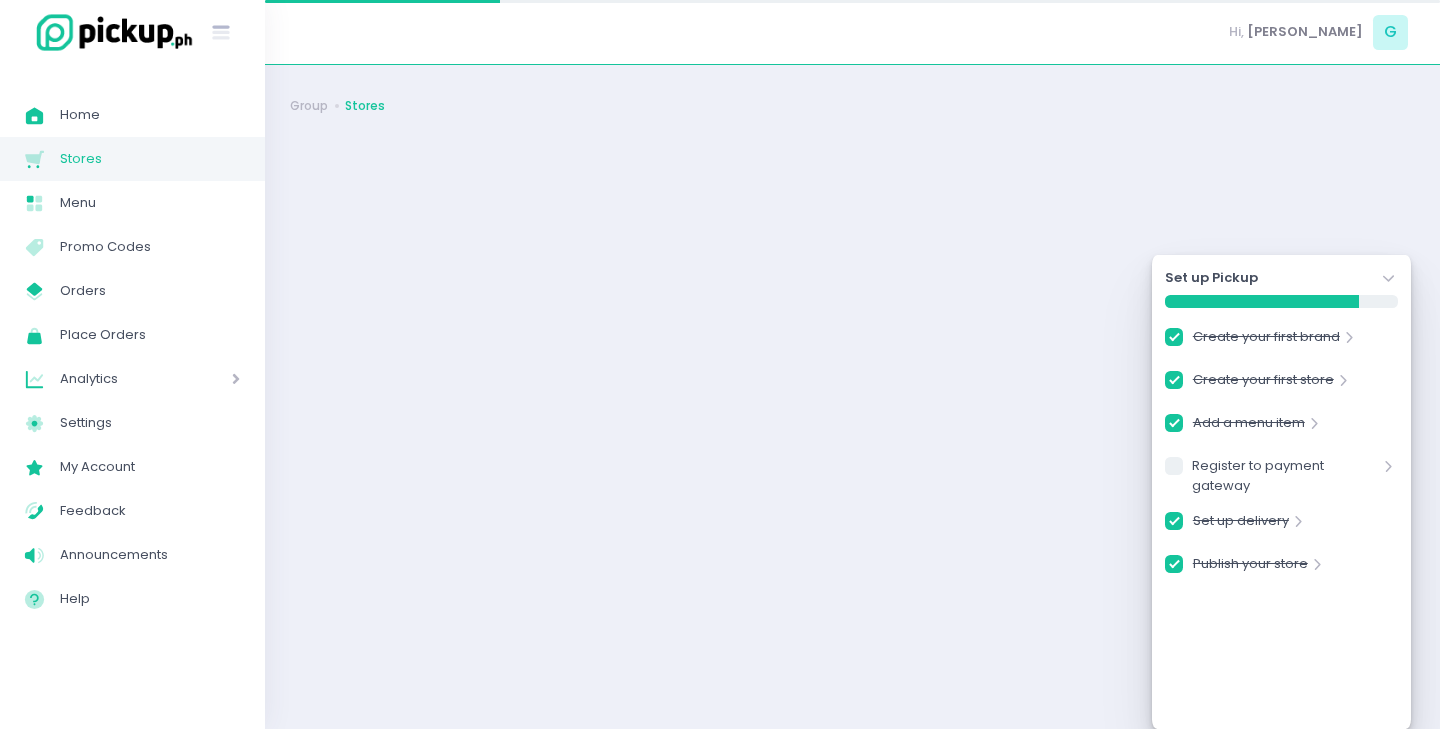 checkbox on "true" 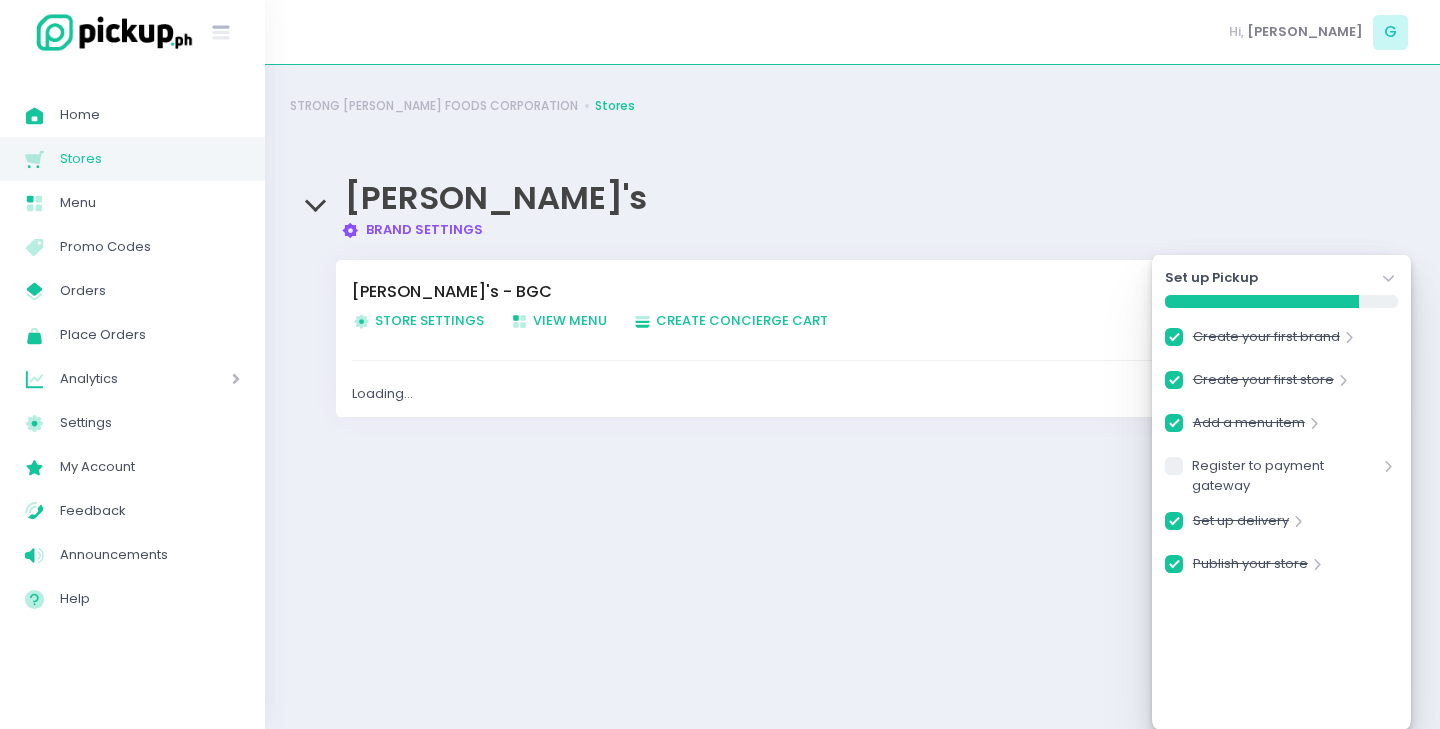 click on "Store Settings Created with Sketch. Store Settings" at bounding box center (418, 320) 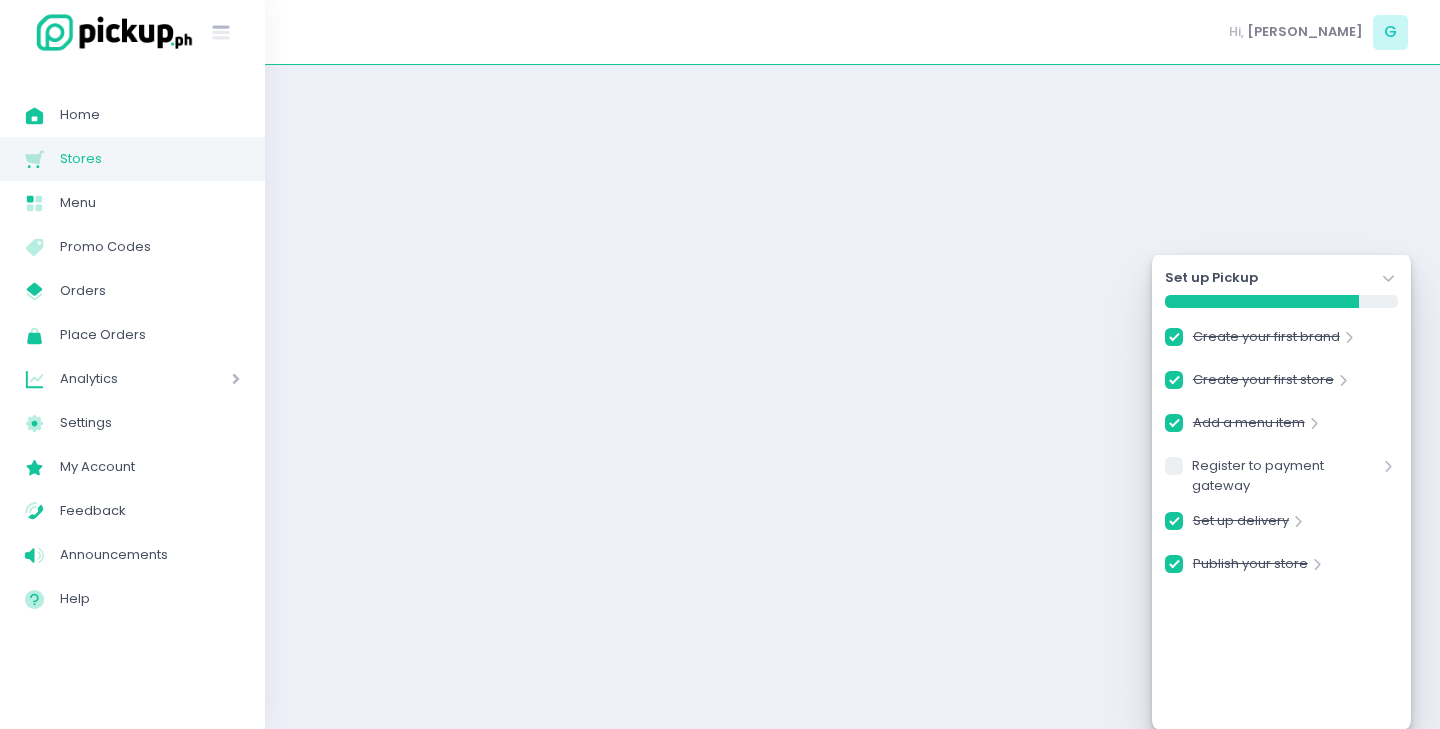 checkbox on "true" 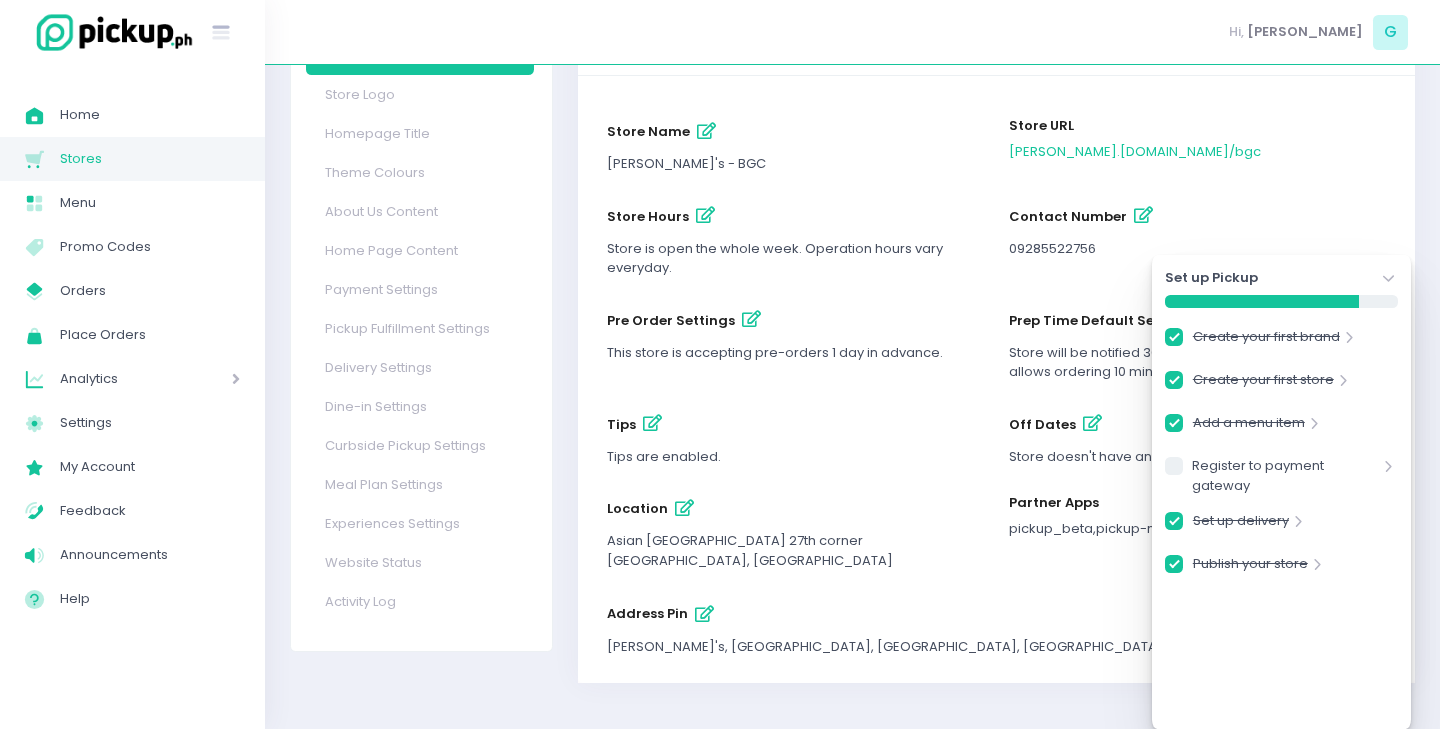 scroll, scrollTop: 153, scrollLeft: 0, axis: vertical 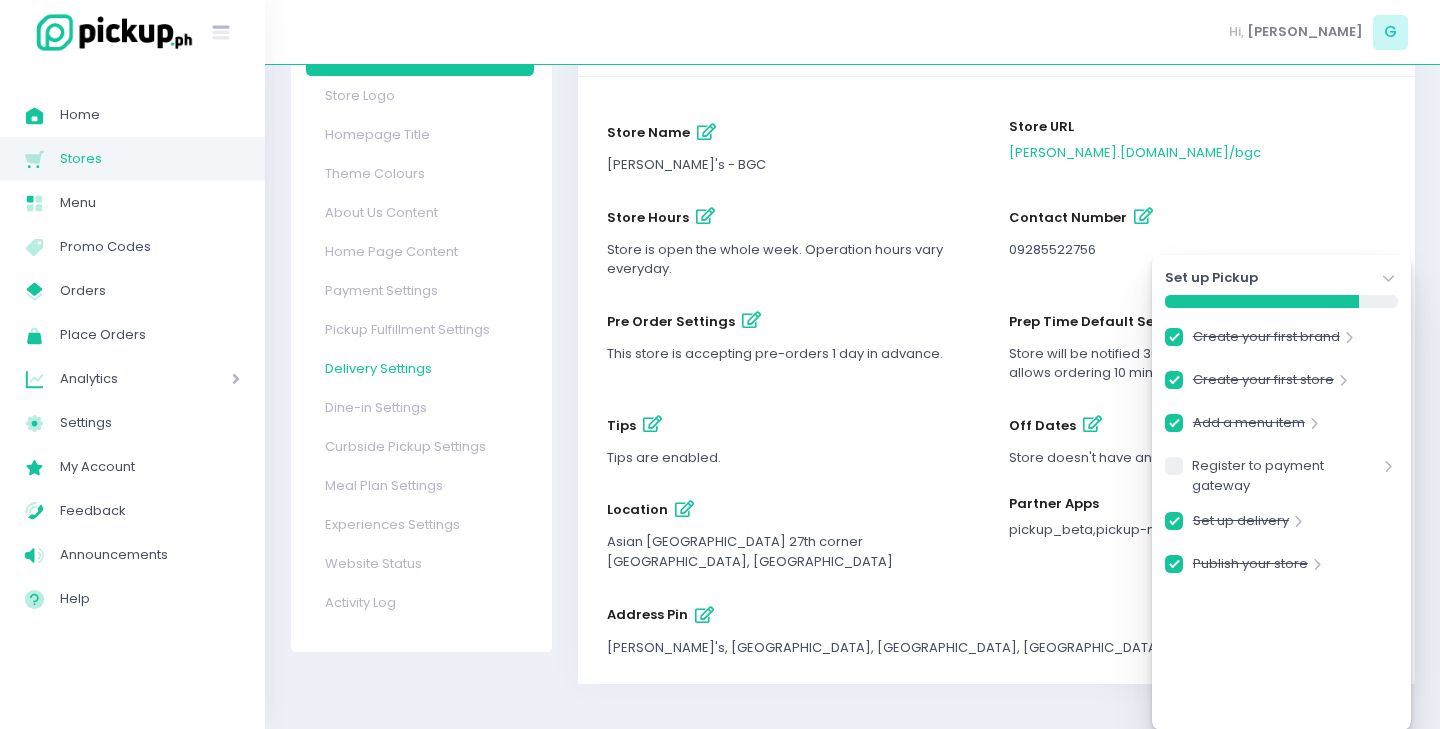 click on "Delivery Settings" at bounding box center (420, 368) 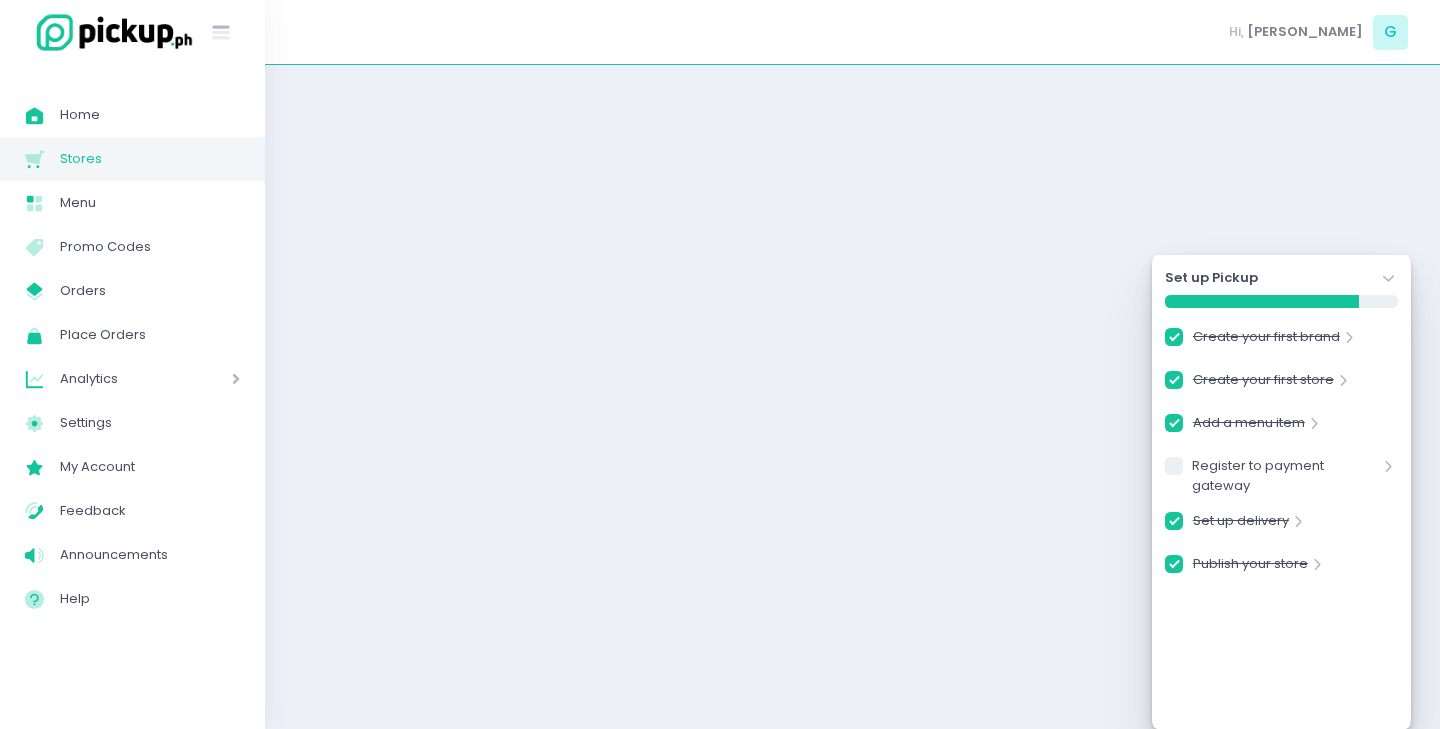scroll, scrollTop: 0, scrollLeft: 0, axis: both 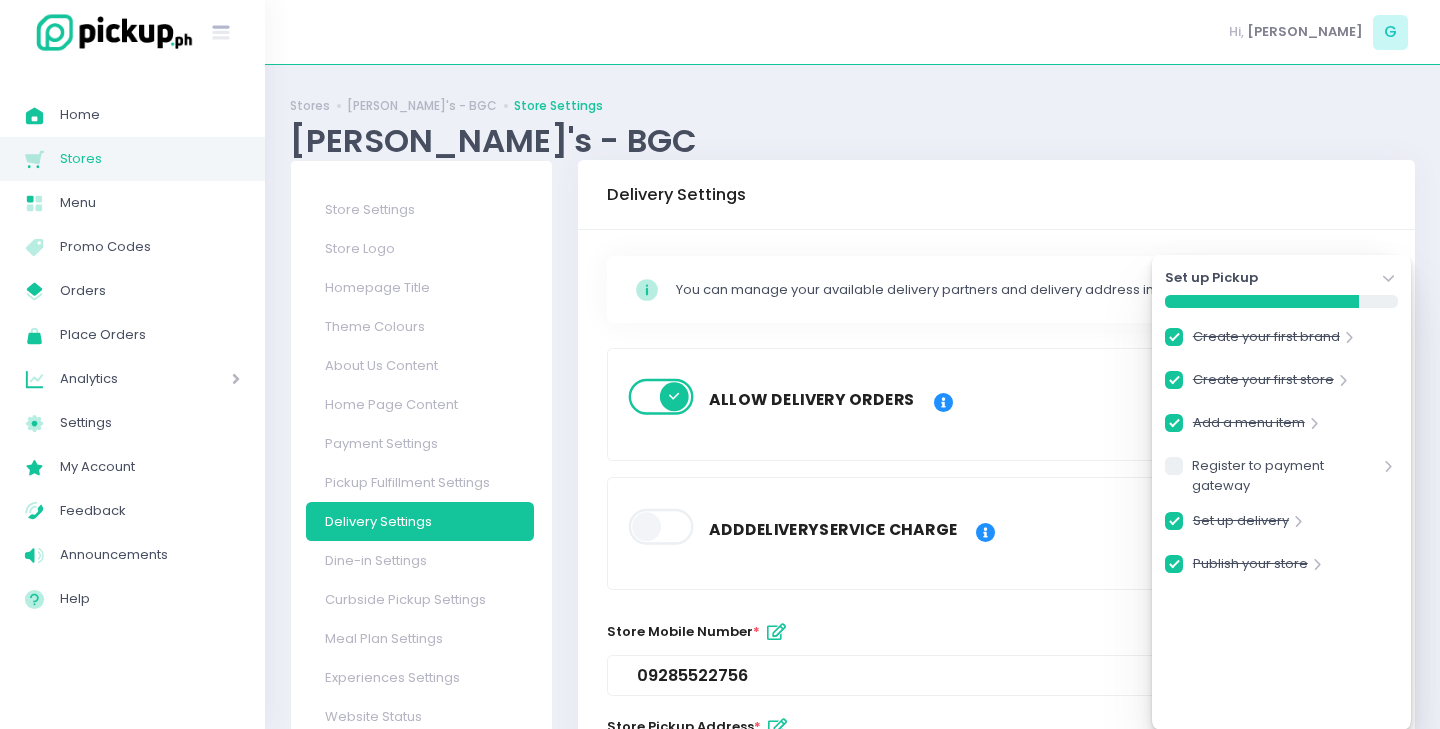 click at bounding box center (662, 397) 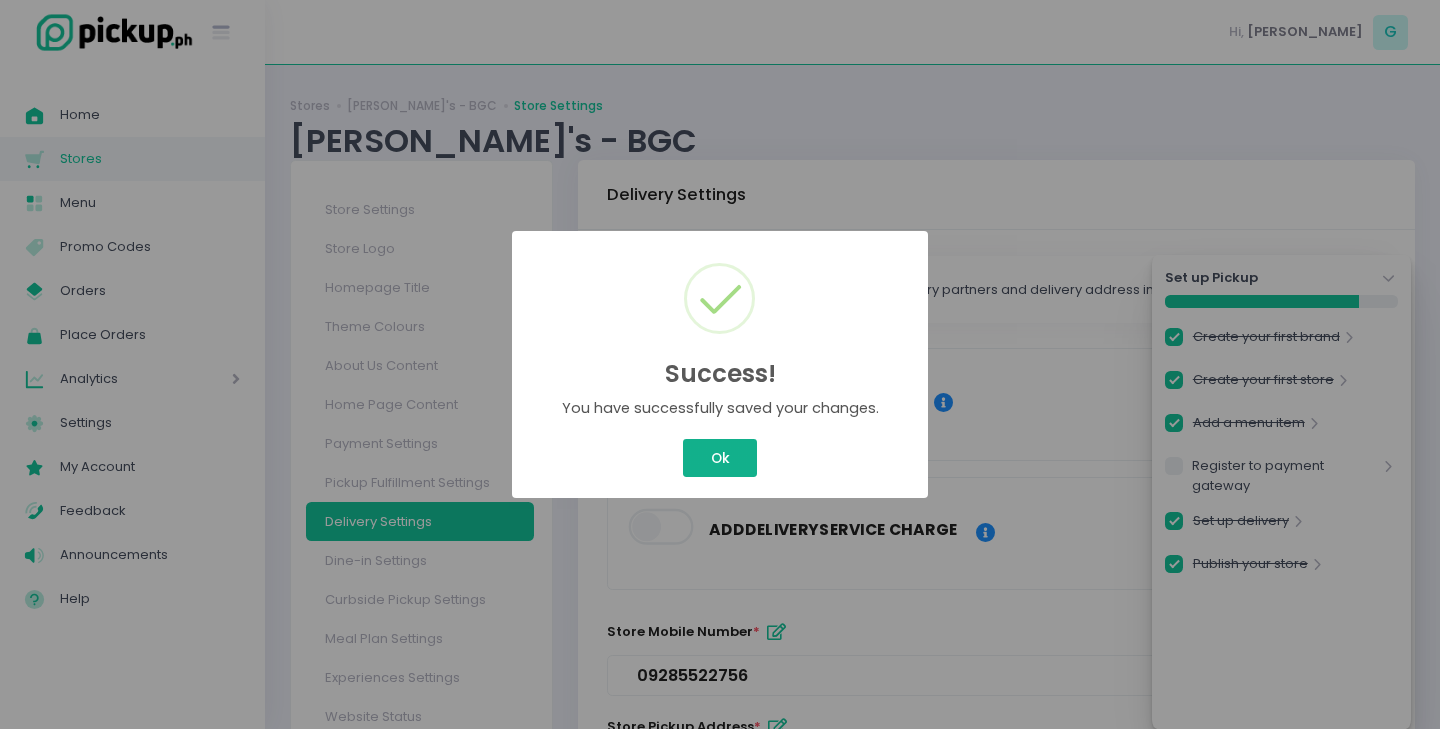 click on "Ok" at bounding box center [720, 458] 